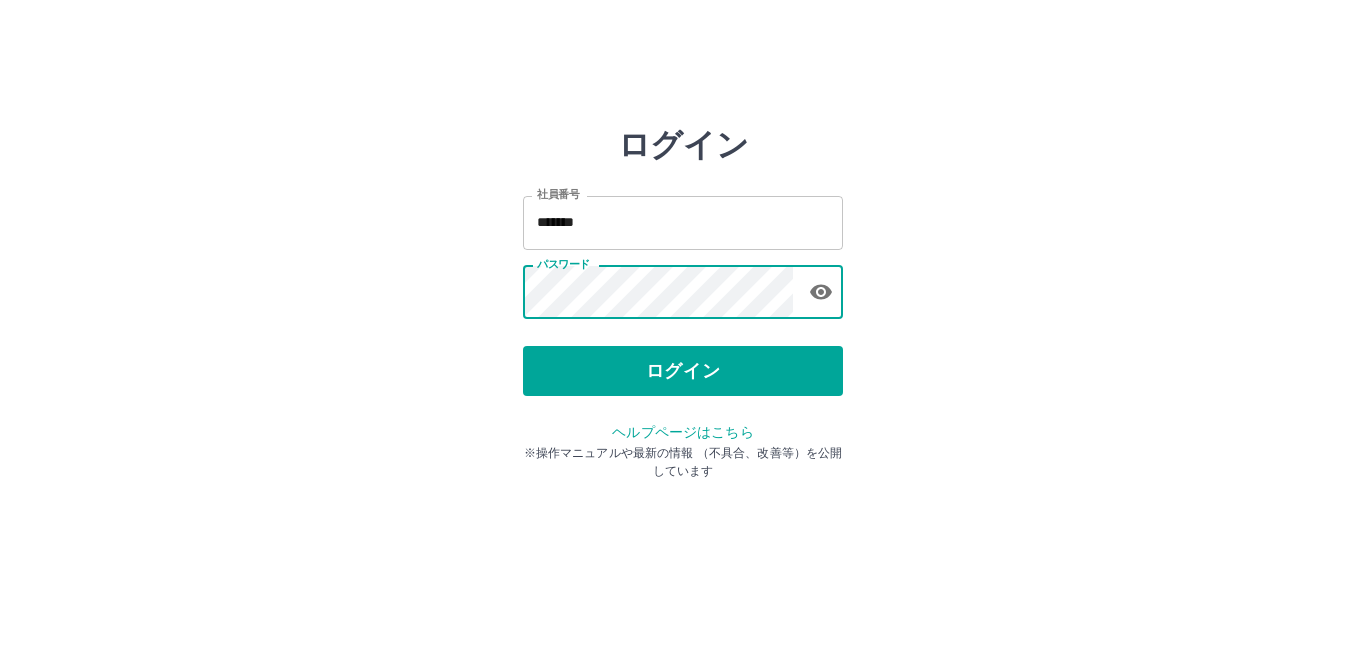 scroll, scrollTop: 0, scrollLeft: 0, axis: both 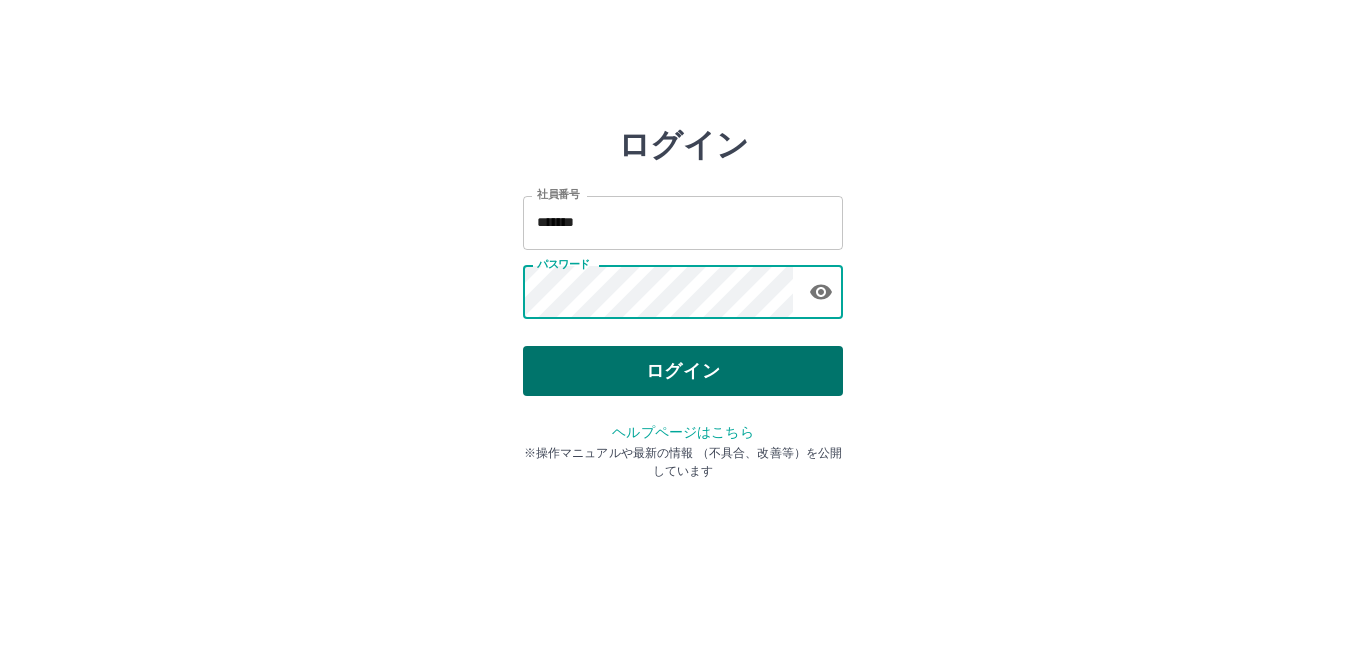 click on "ログイン" at bounding box center (683, 371) 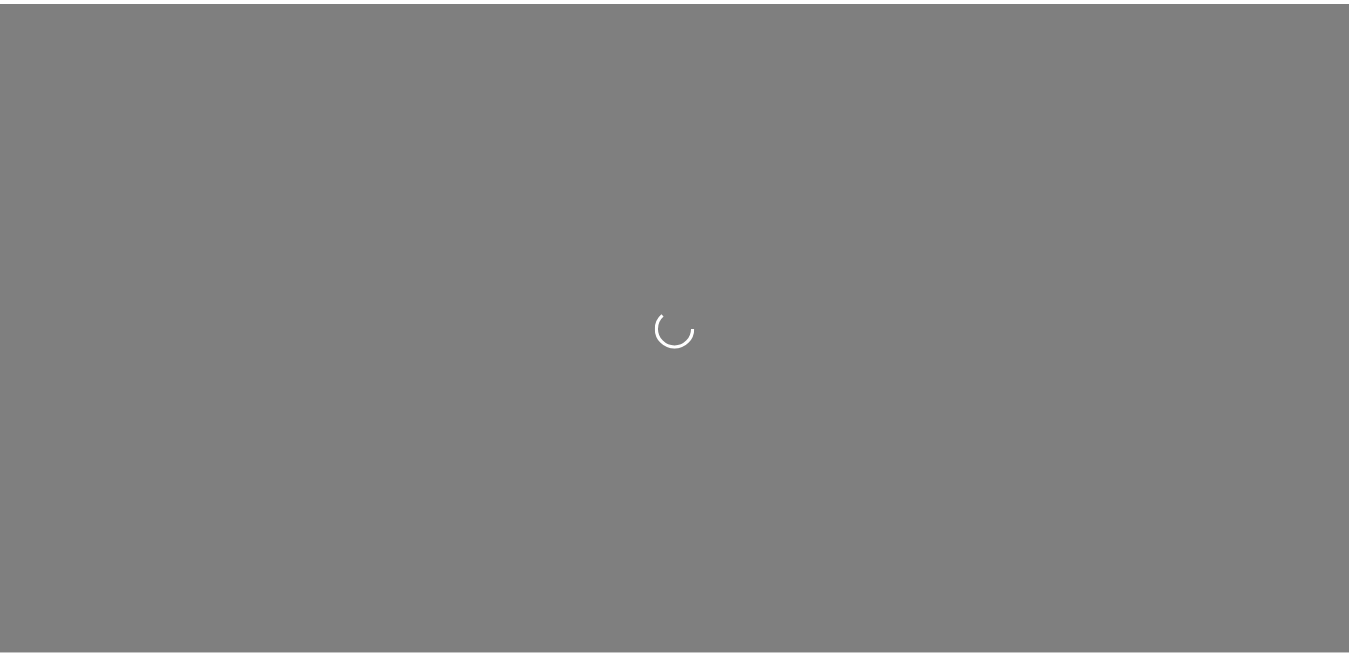 scroll, scrollTop: 0, scrollLeft: 0, axis: both 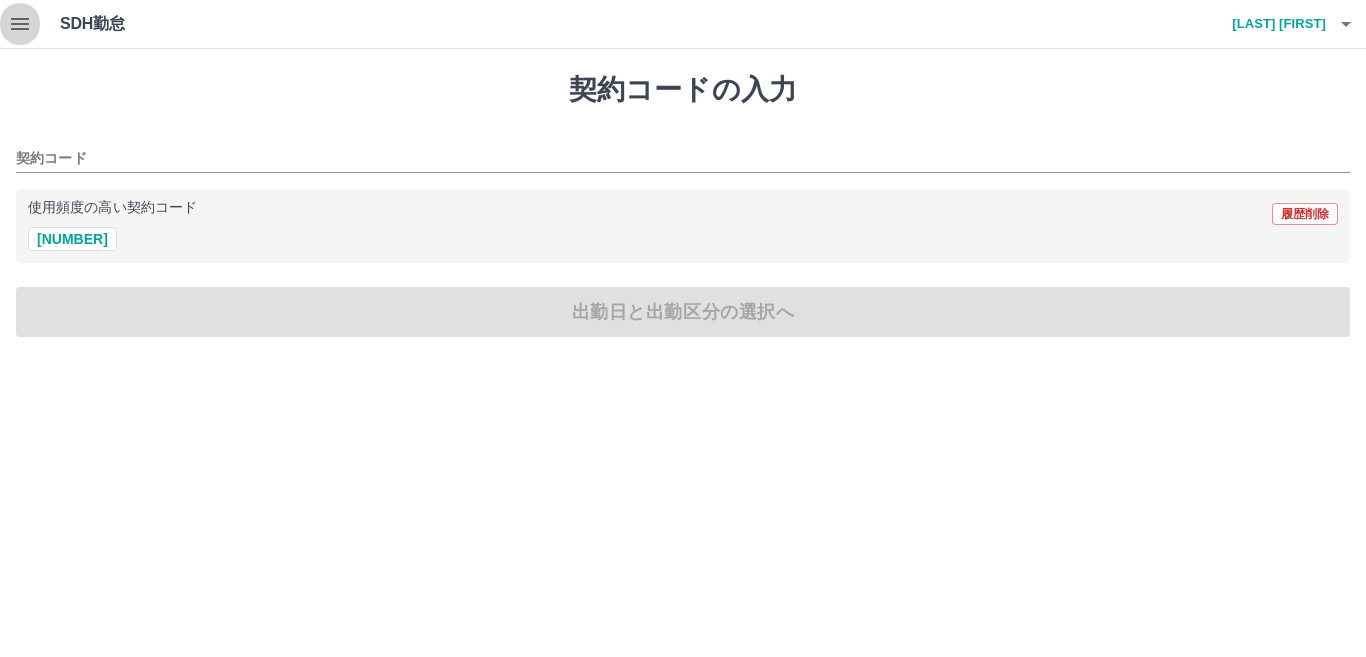 click 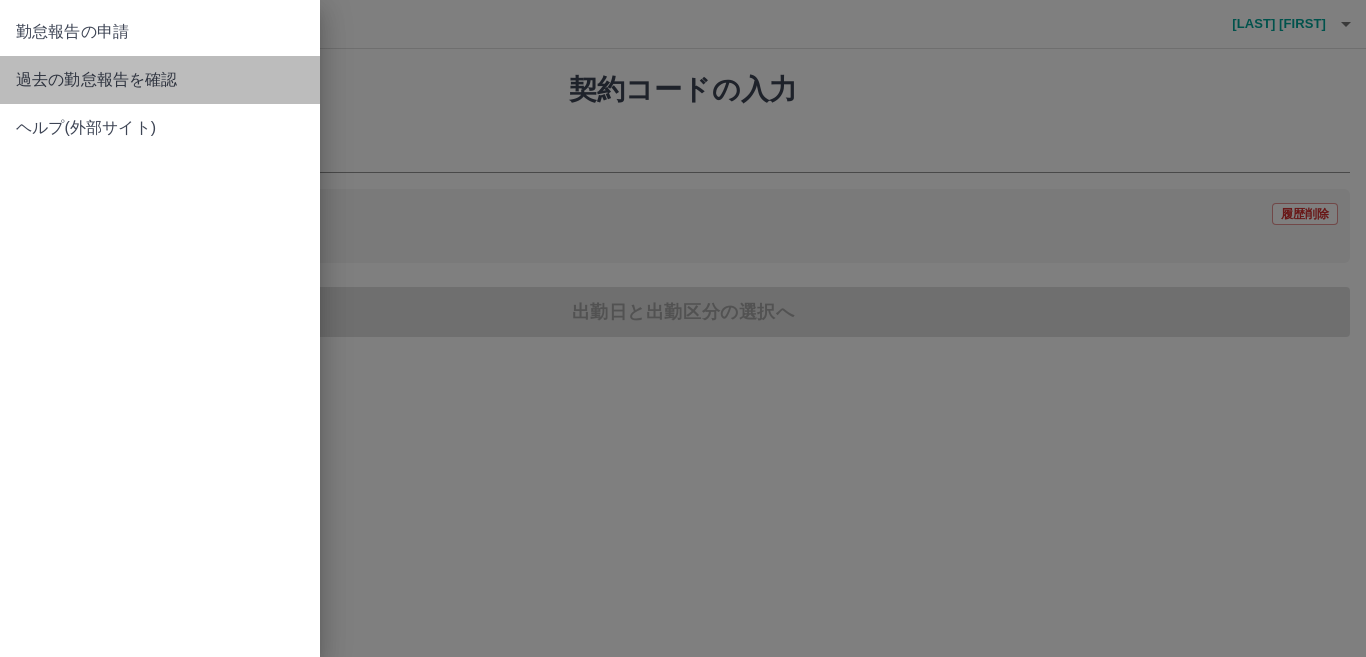 click on "過去の勤怠報告を確認" at bounding box center (160, 80) 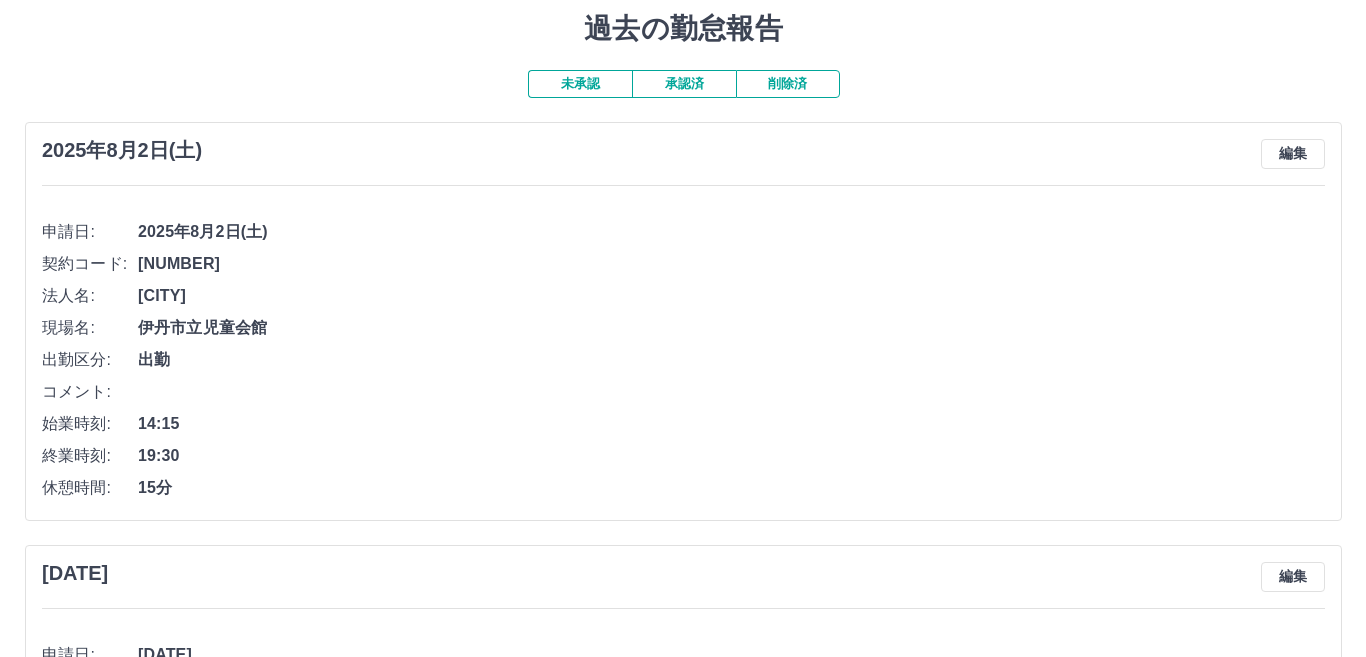scroll, scrollTop: 0, scrollLeft: 0, axis: both 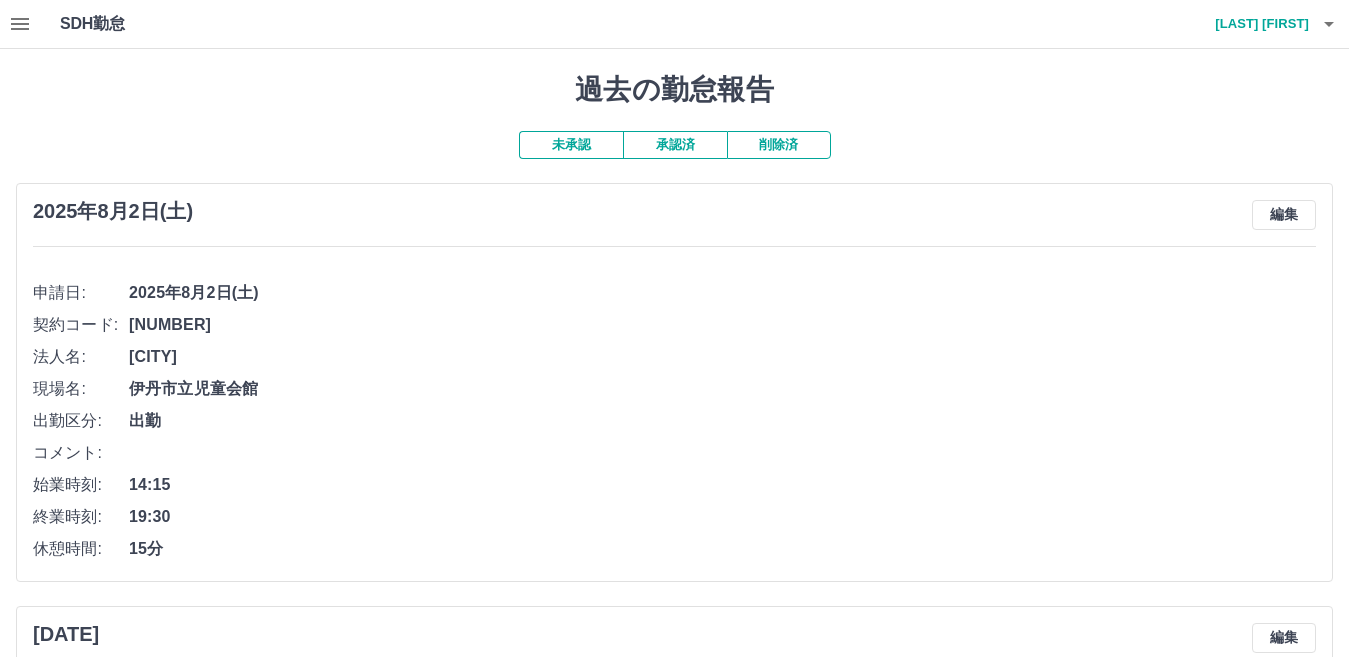 click 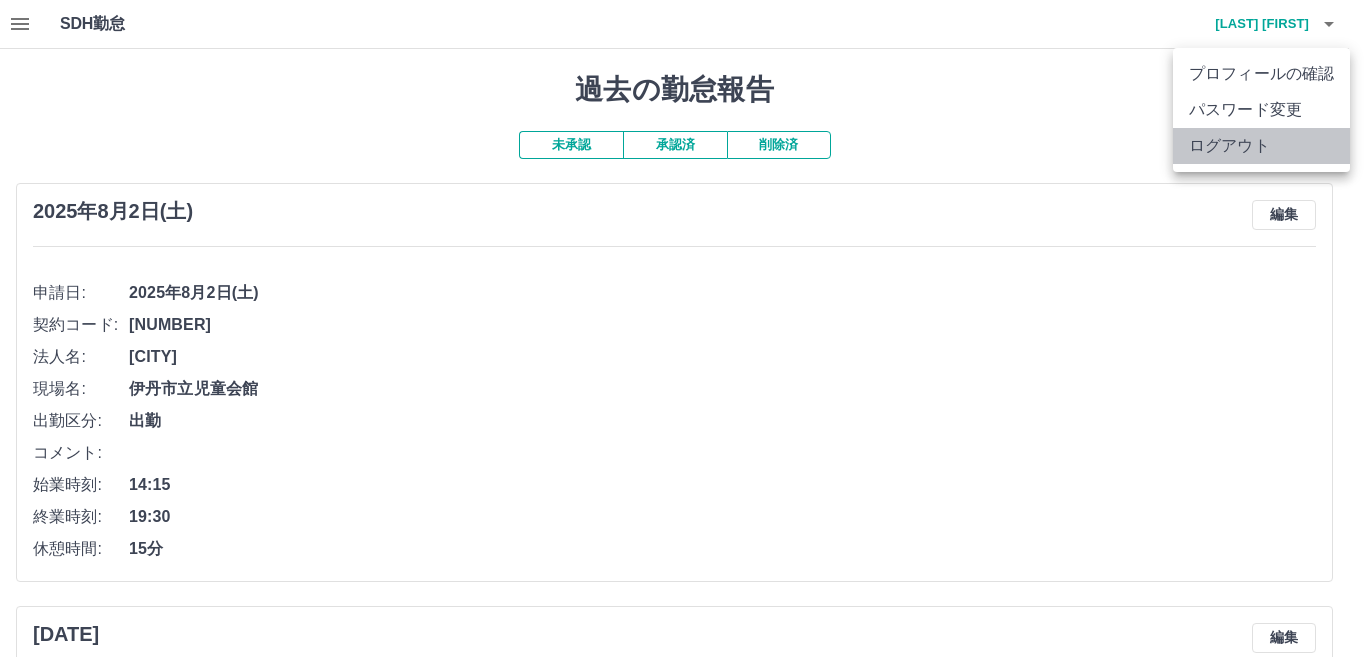 click on "ログアウト" at bounding box center (1261, 146) 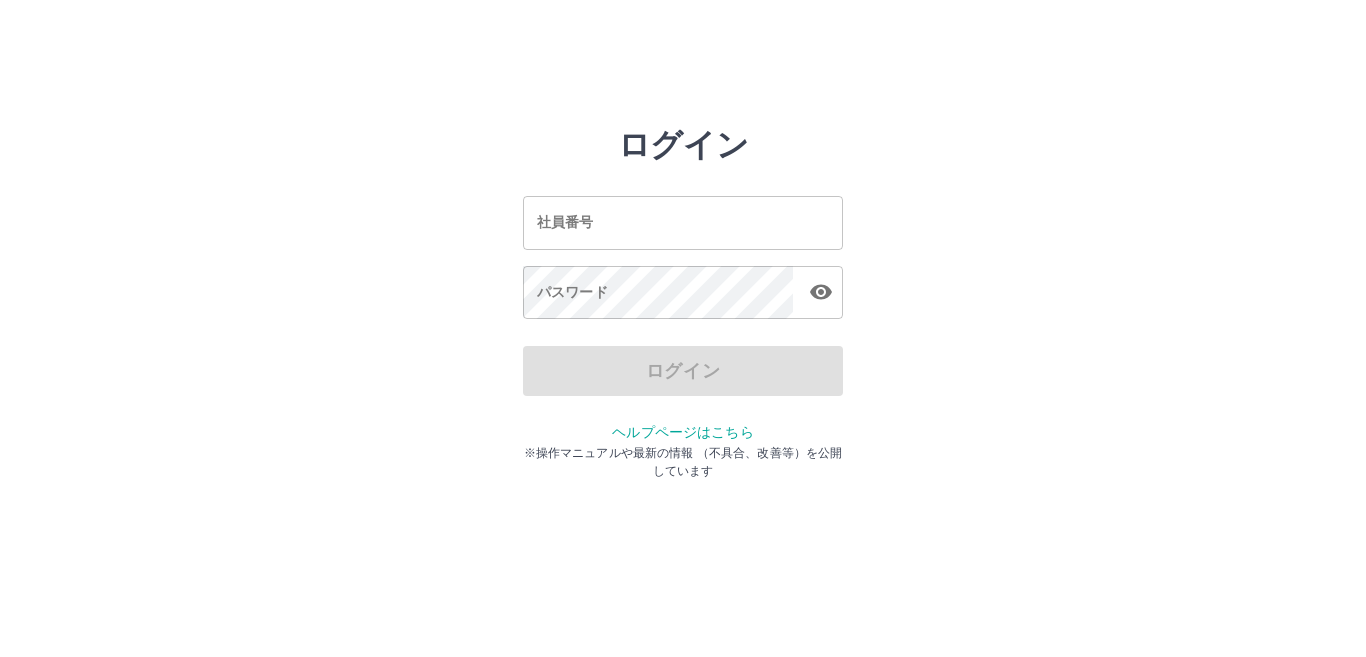 scroll, scrollTop: 0, scrollLeft: 0, axis: both 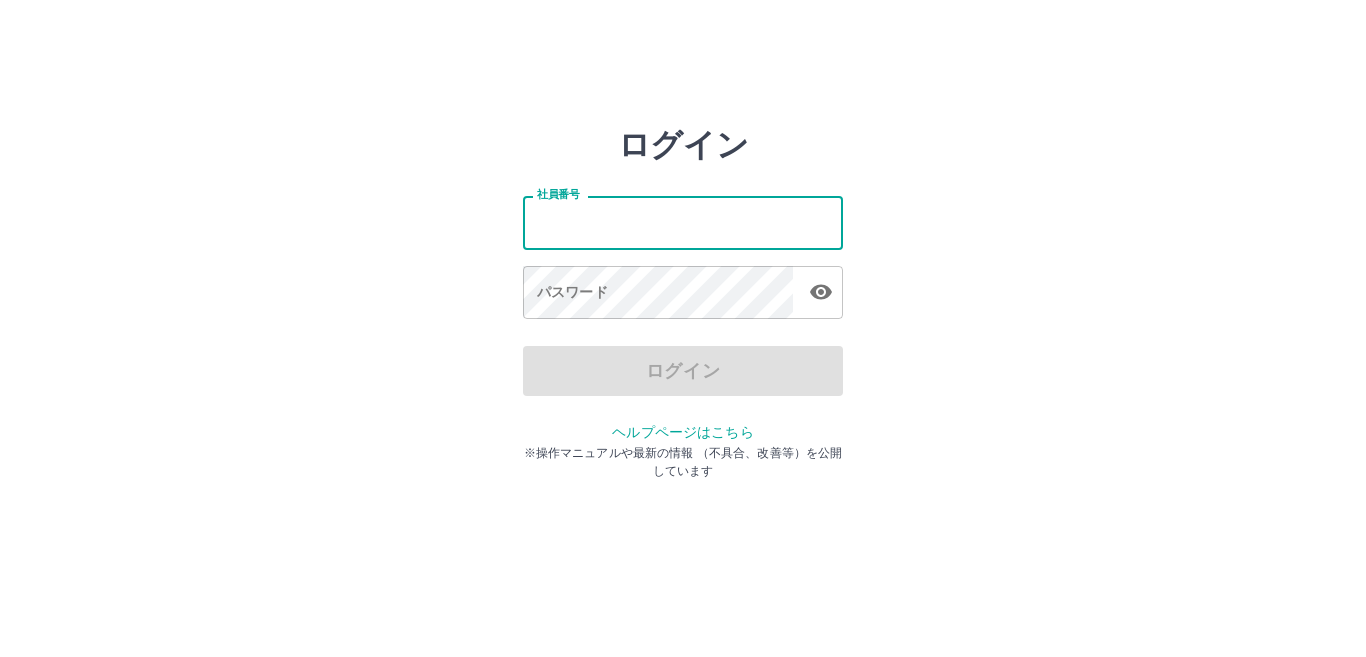 click on "社員番号" at bounding box center [683, 222] 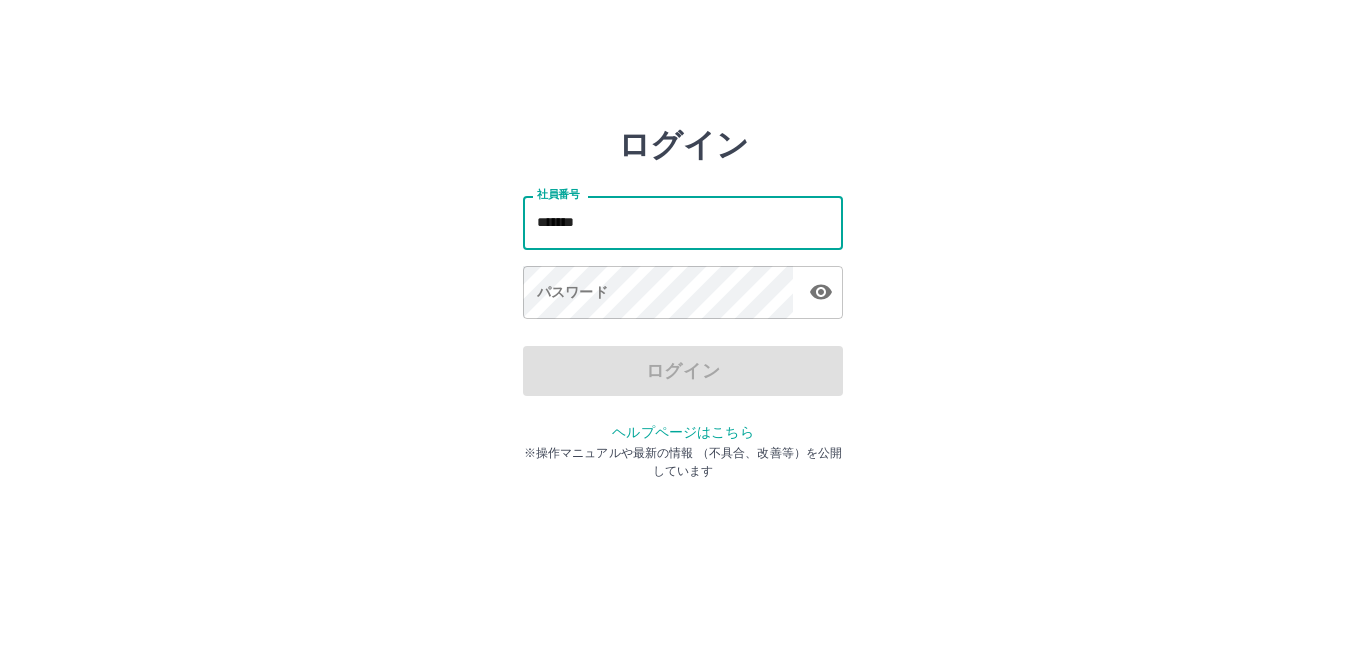 type on "*******" 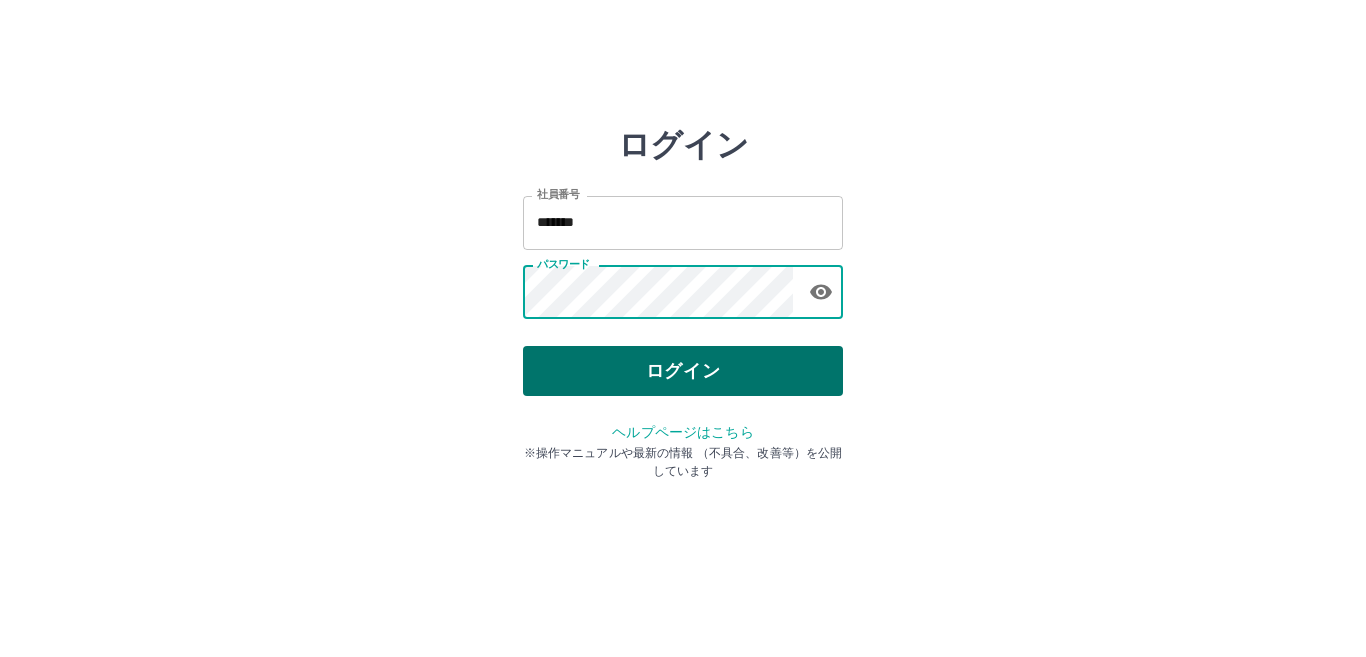 click on "ログイン" at bounding box center (683, 371) 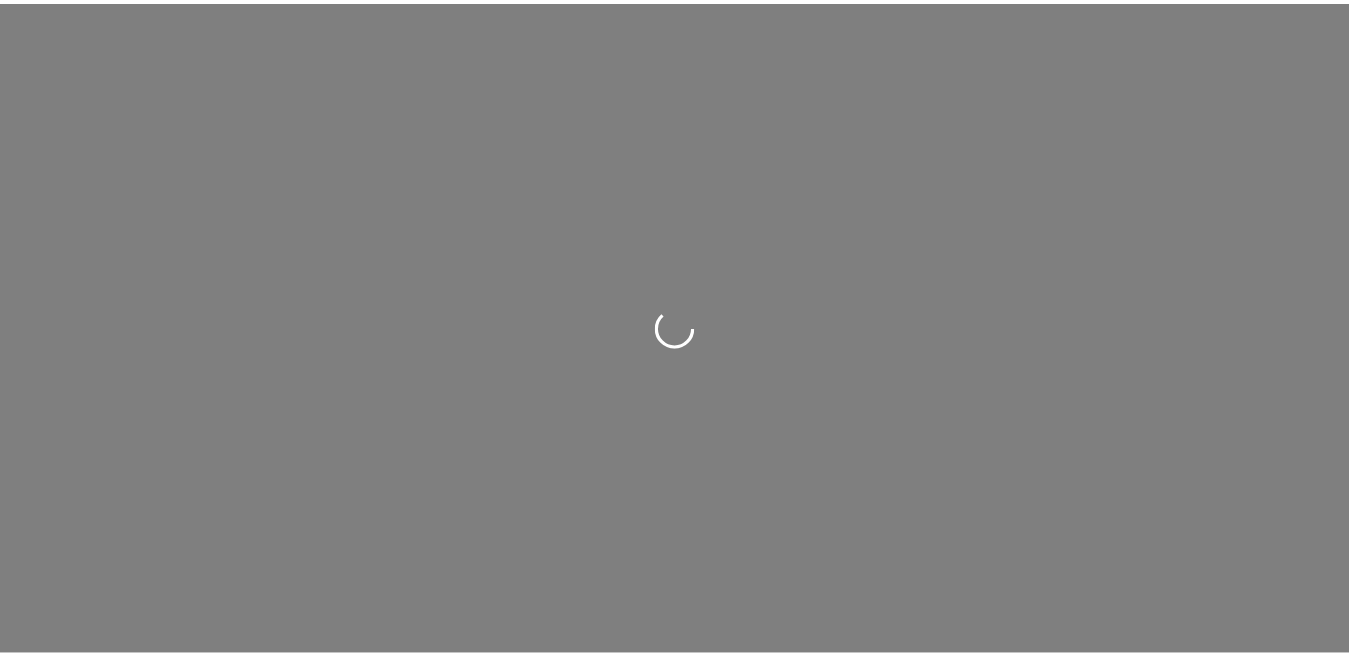 scroll, scrollTop: 0, scrollLeft: 0, axis: both 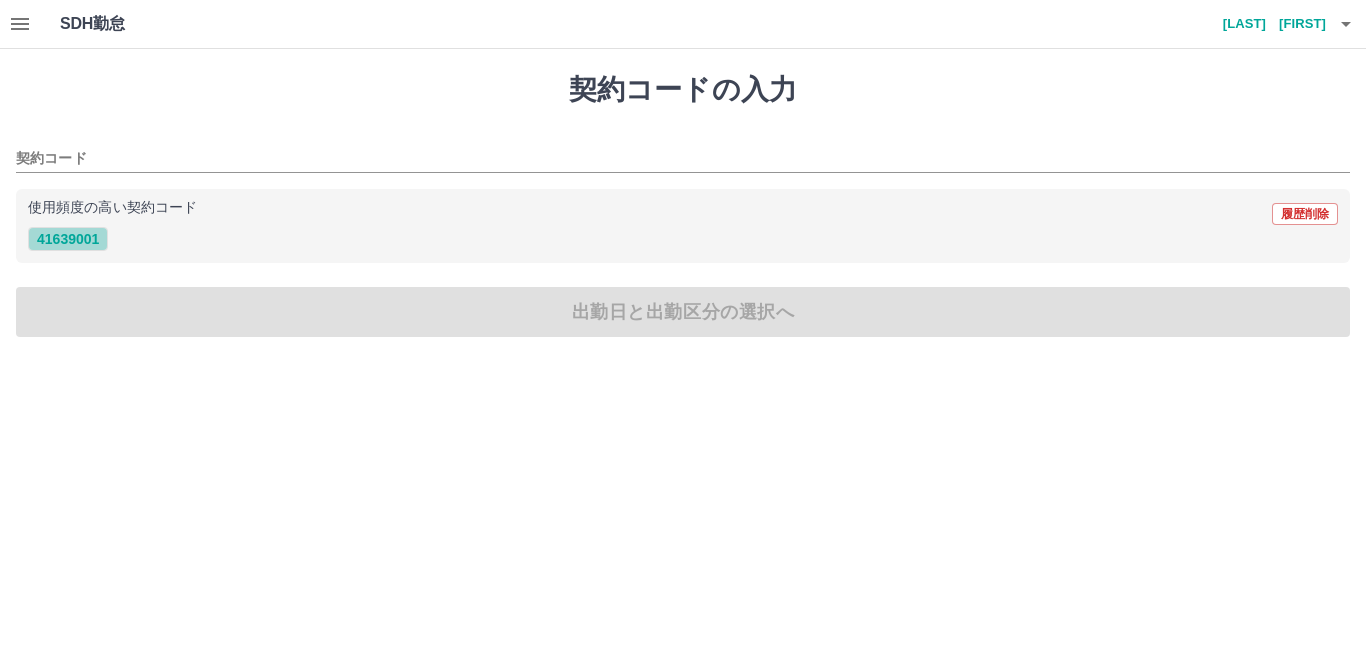 click on "41639001" at bounding box center [68, 239] 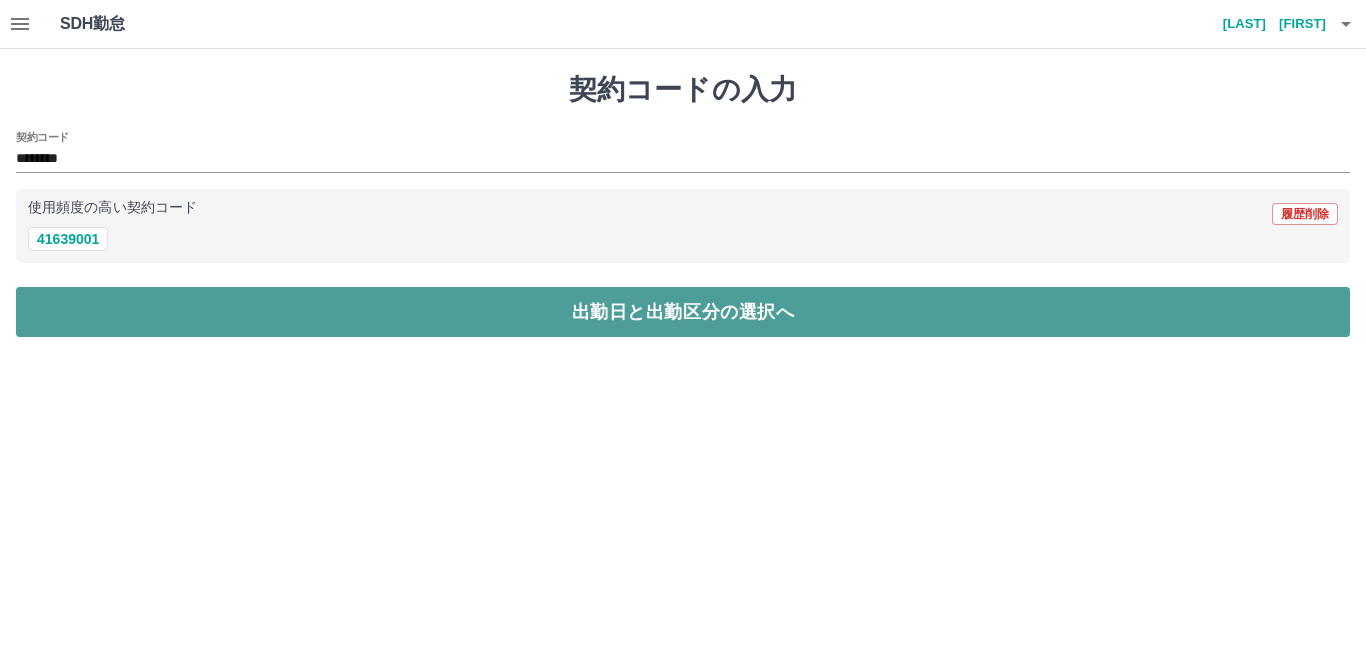 click on "出勤日と出勤区分の選択へ" at bounding box center [683, 312] 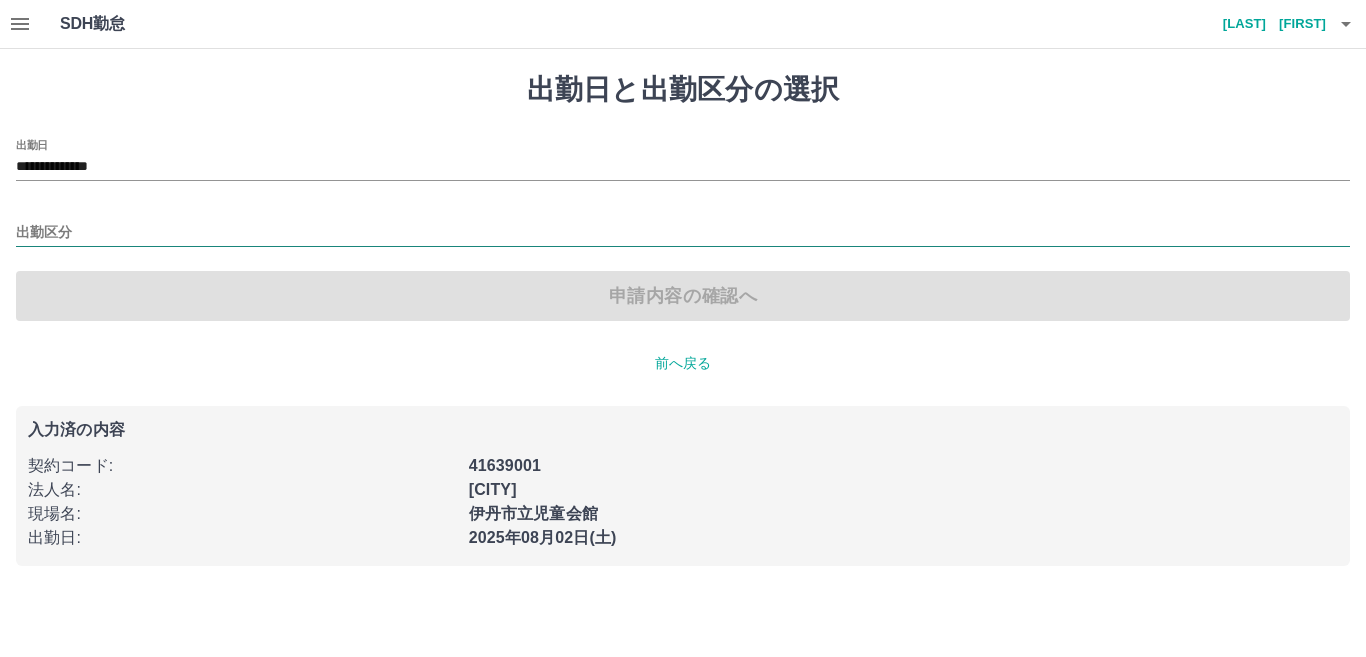 click on "出勤区分" at bounding box center (683, 233) 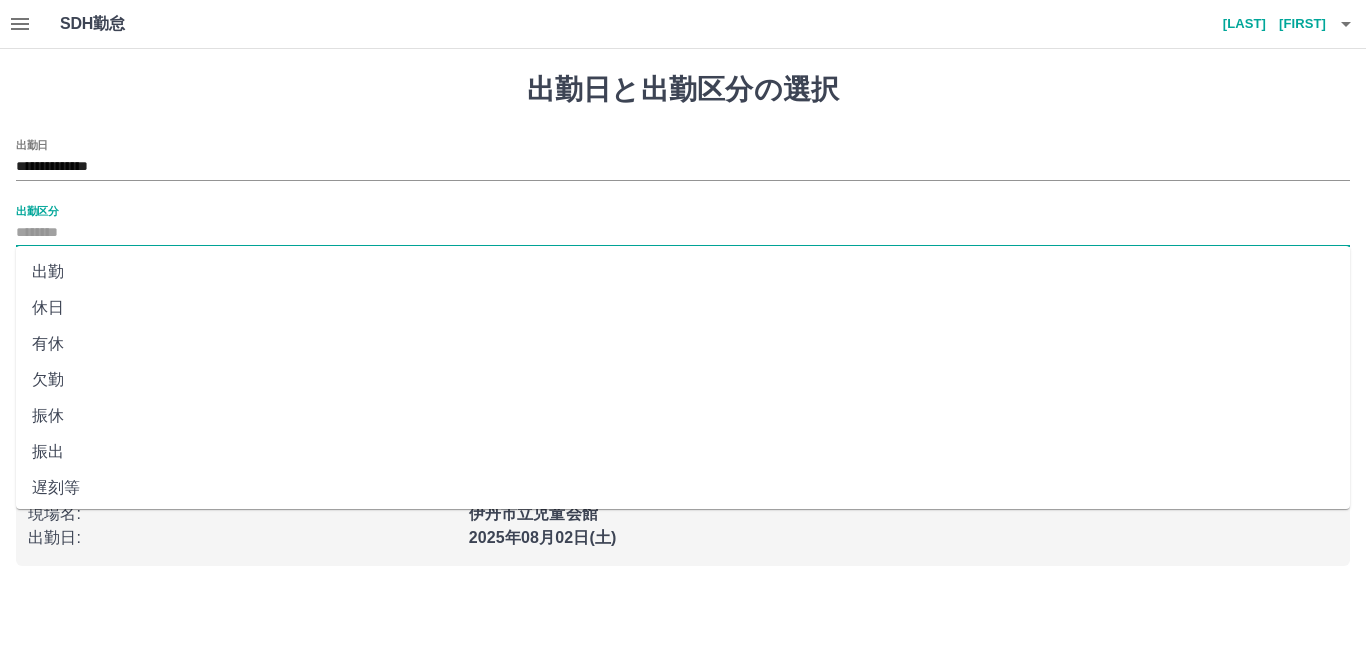click on "出勤" at bounding box center (683, 272) 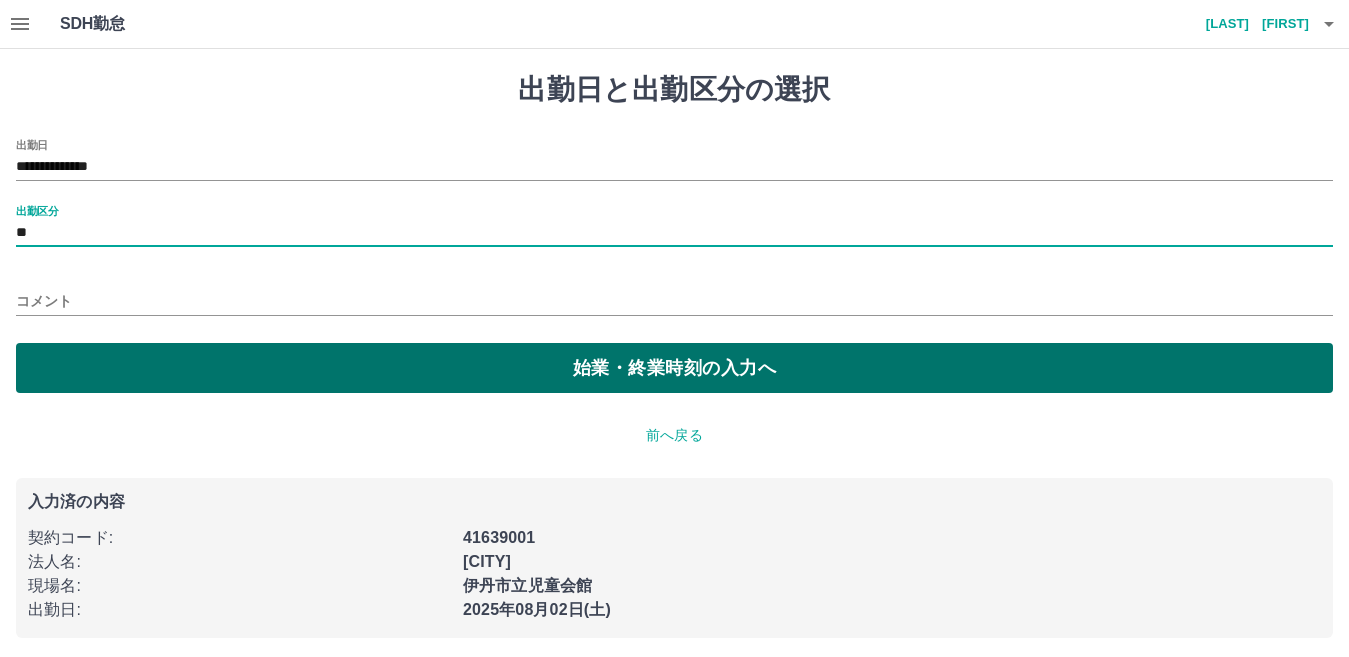 click on "始業・終業時刻の入力へ" at bounding box center [674, 368] 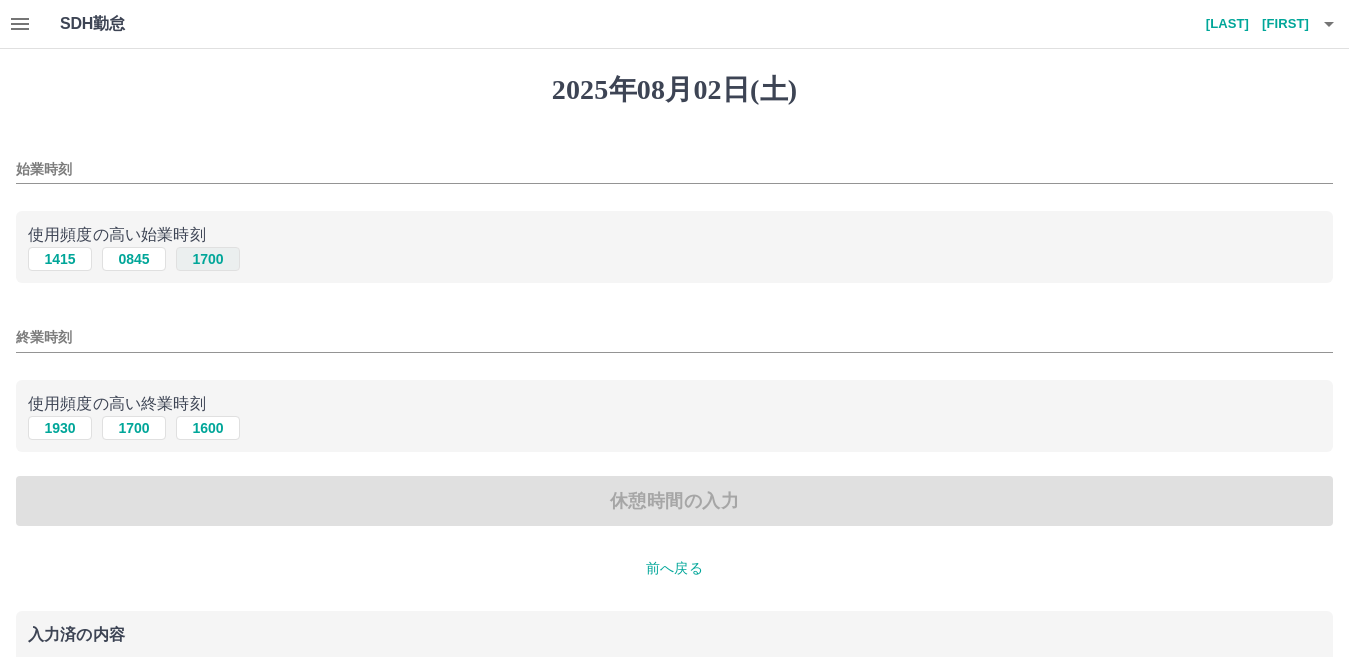 click on "1700" at bounding box center (208, 259) 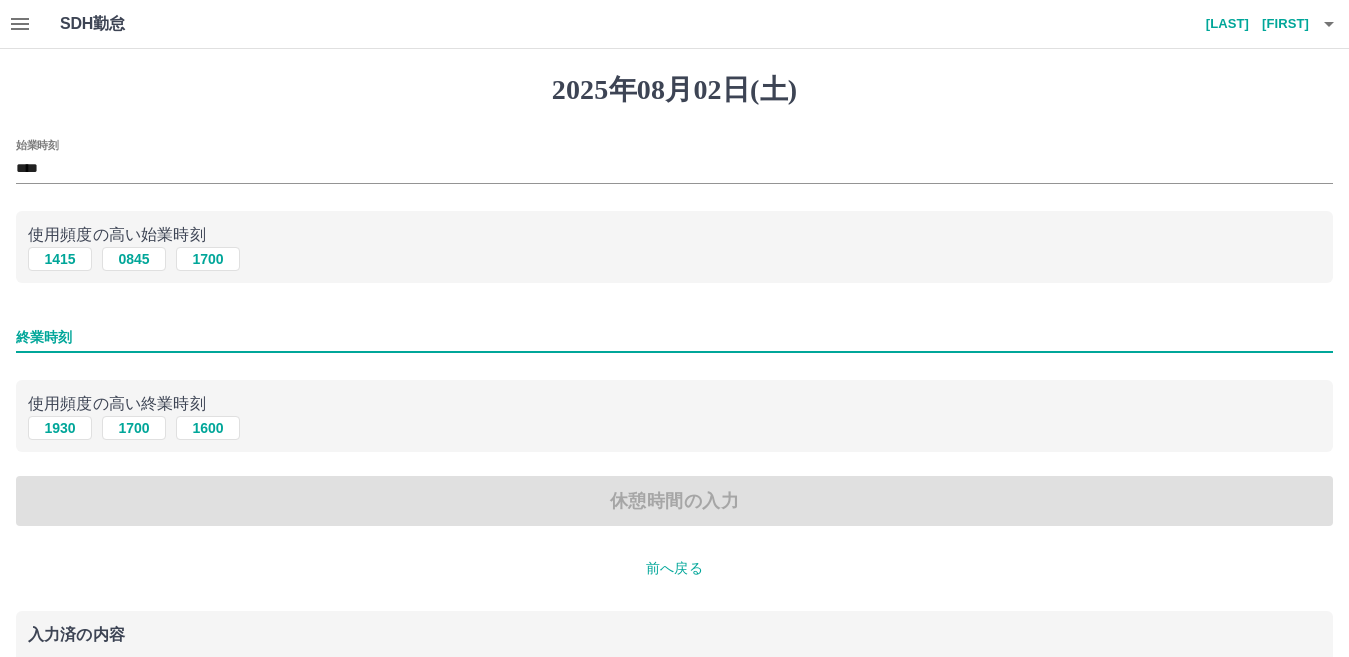 click on "終業時刻" at bounding box center [674, 337] 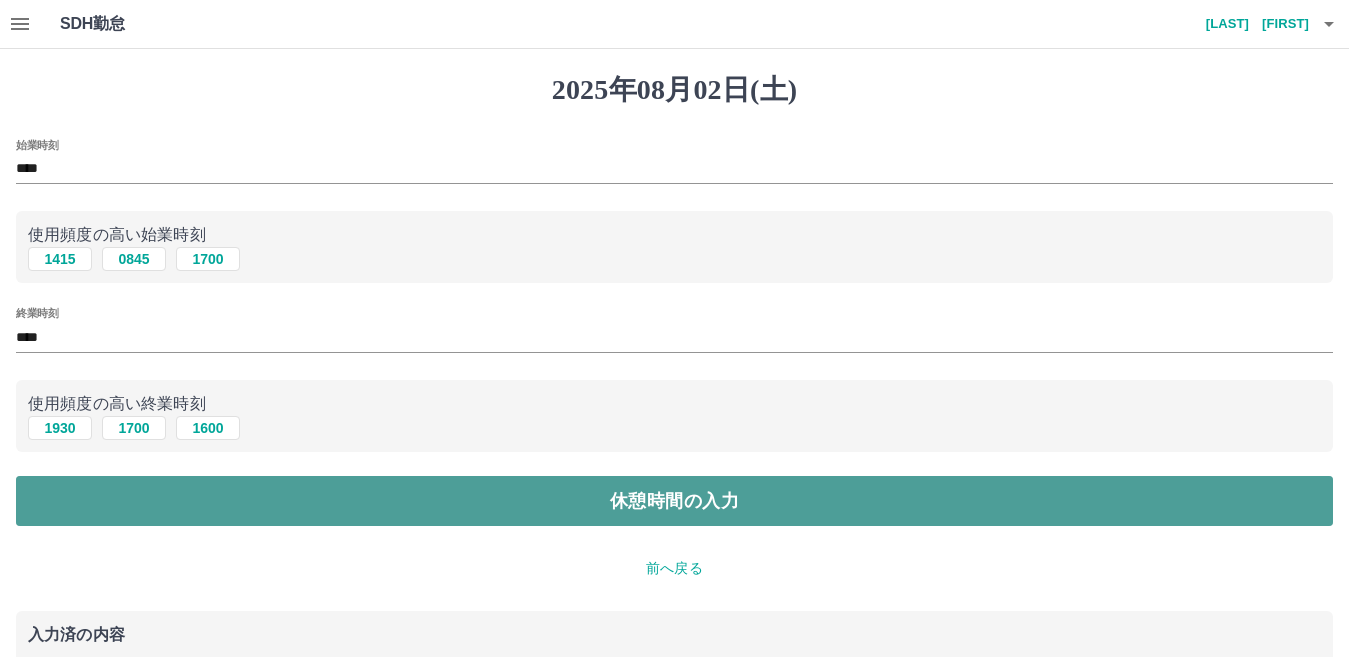 click on "休憩時間の入力" at bounding box center (674, 501) 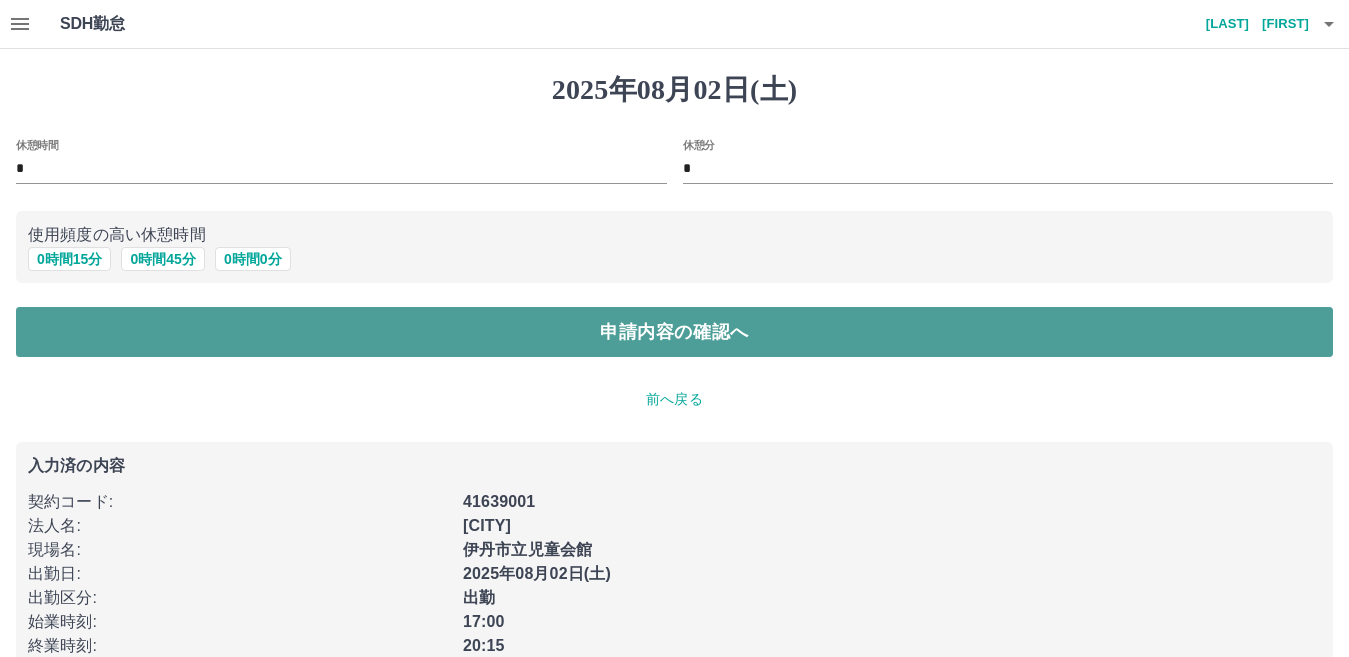 click on "申請内容の確認へ" at bounding box center [674, 332] 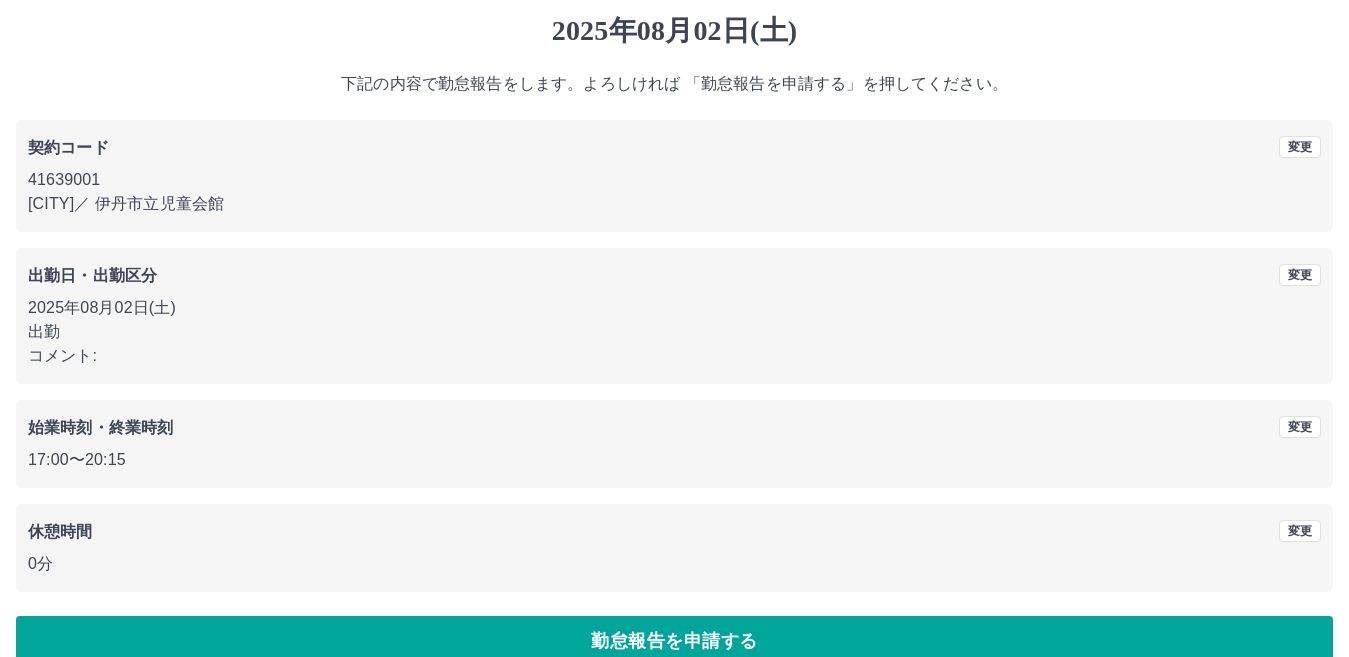 scroll, scrollTop: 91, scrollLeft: 0, axis: vertical 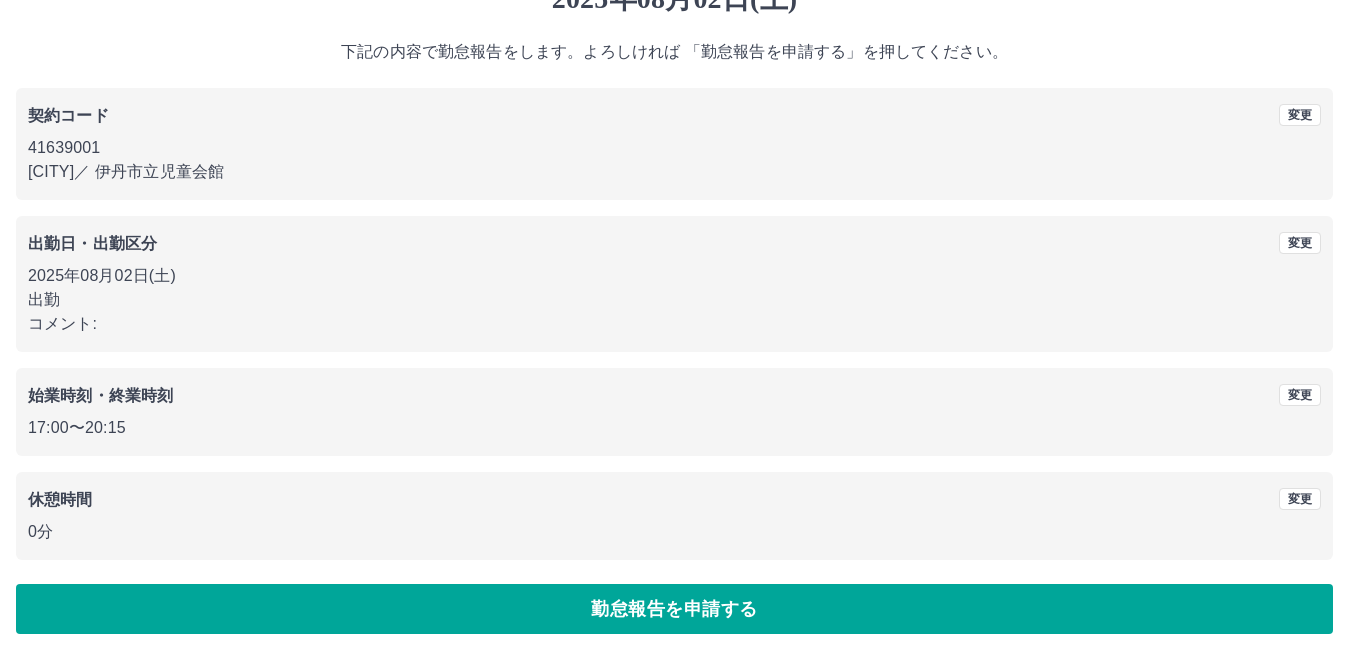 click on "勤怠報告を申請する" at bounding box center (674, 609) 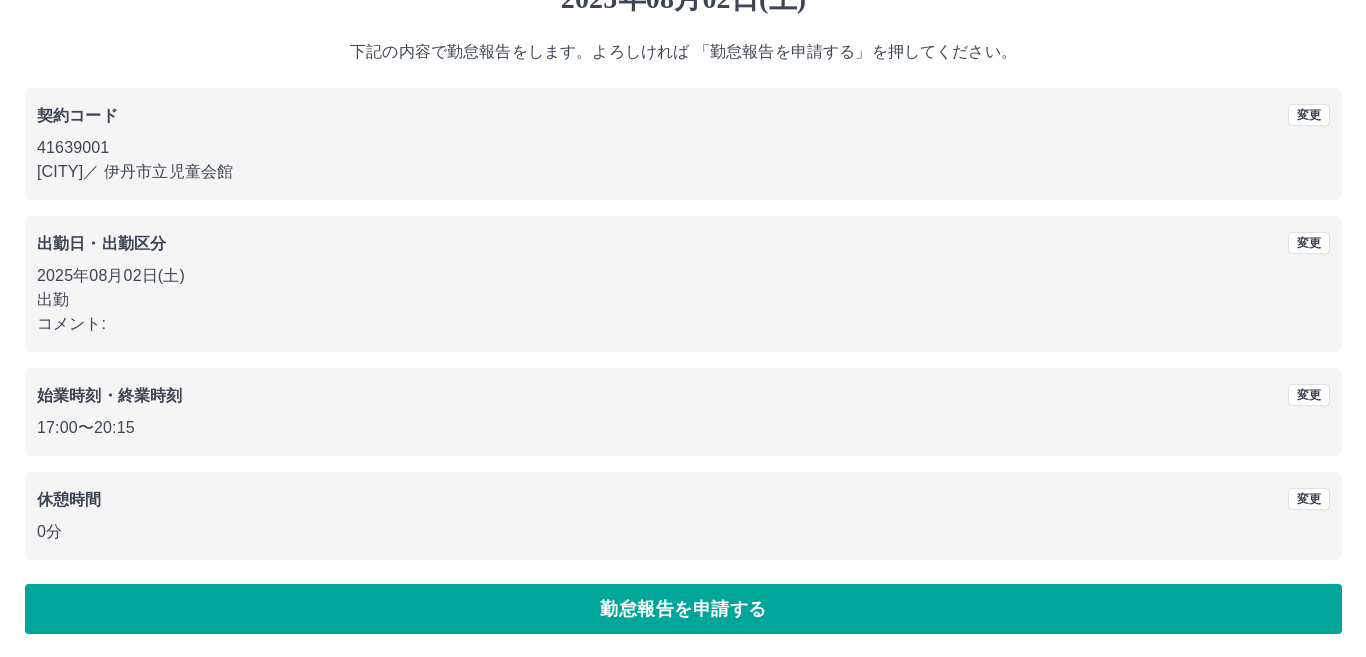 scroll, scrollTop: 0, scrollLeft: 0, axis: both 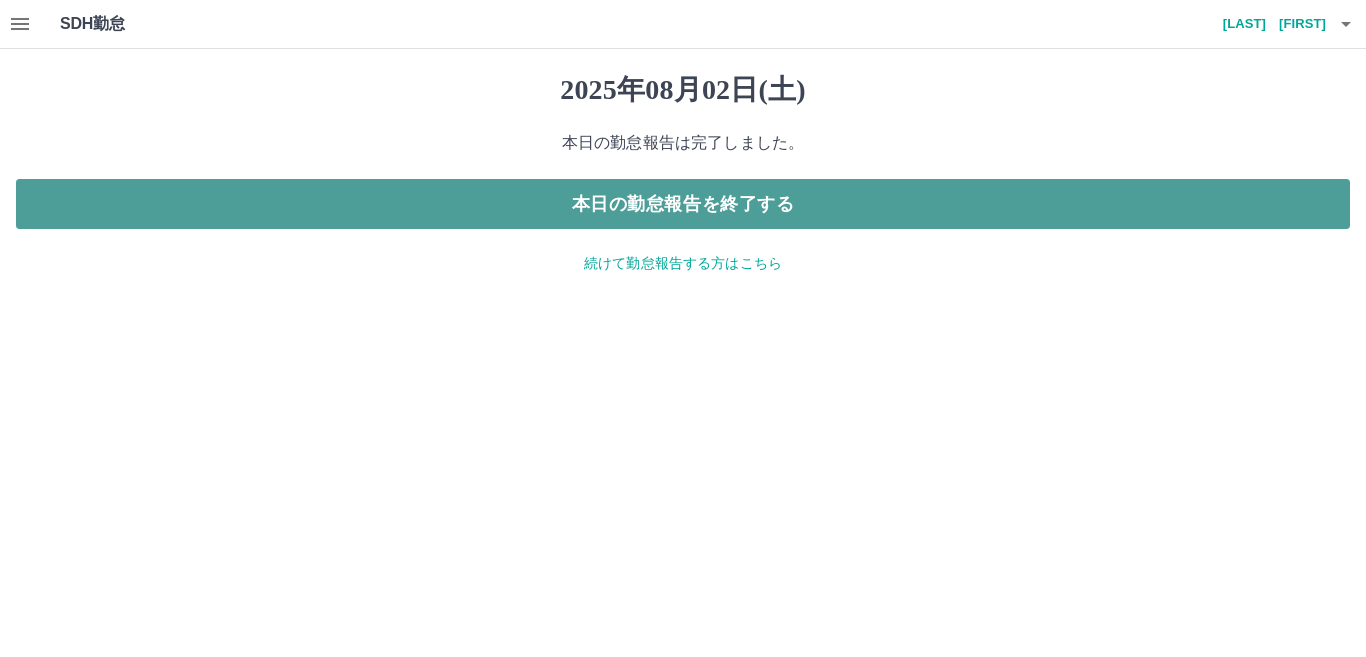 click on "本日の勤怠報告を終了する" at bounding box center (683, 204) 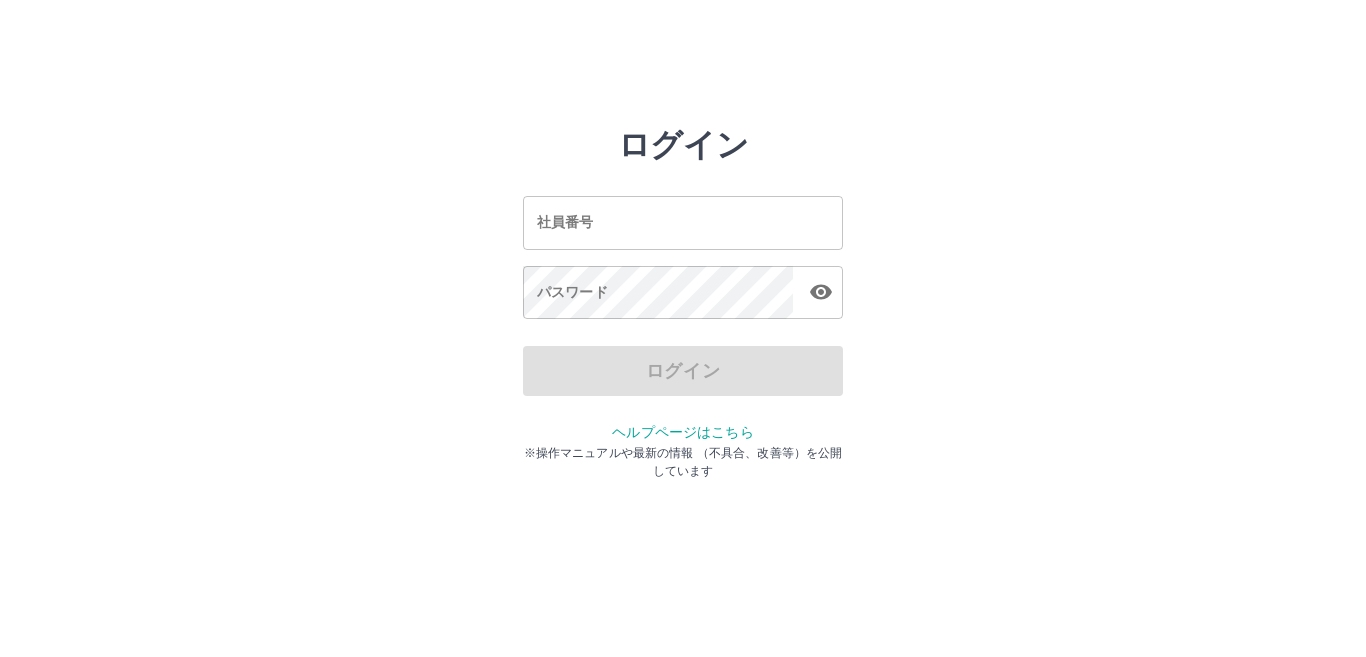 scroll, scrollTop: 0, scrollLeft: 0, axis: both 